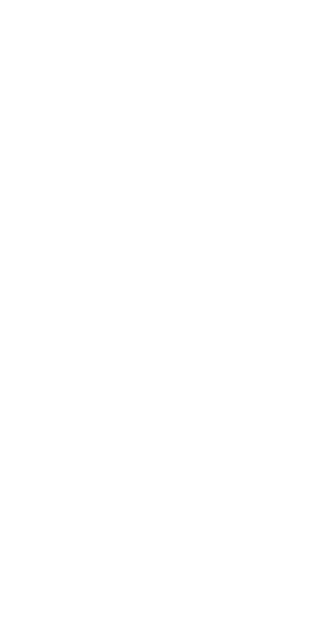scroll, scrollTop: 0, scrollLeft: 0, axis: both 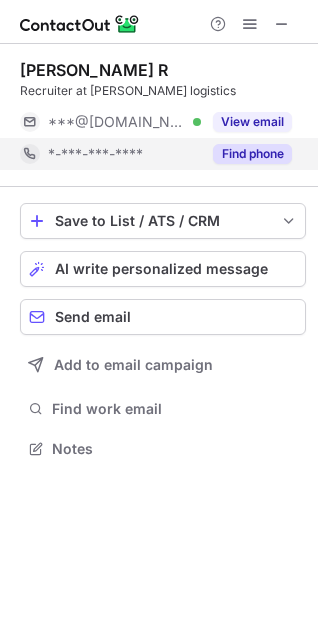 click on "Find phone" at bounding box center [252, 154] 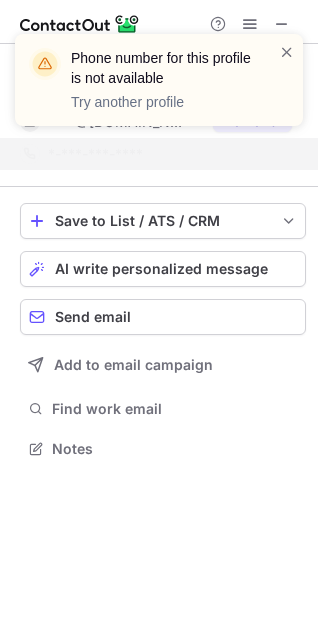 click on "Phone number for this profile is not available Try another profile" at bounding box center [159, 80] 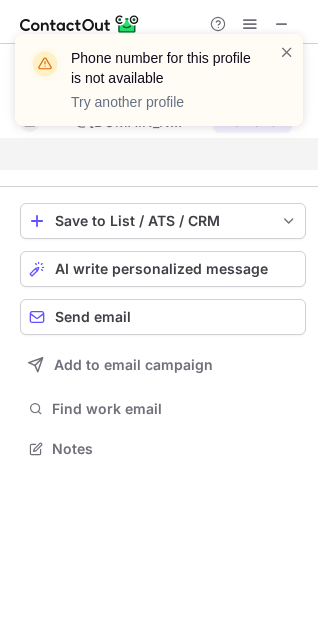 scroll, scrollTop: 403, scrollLeft: 318, axis: both 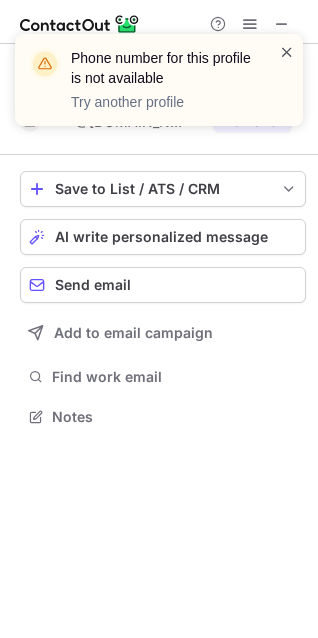 click at bounding box center [287, 52] 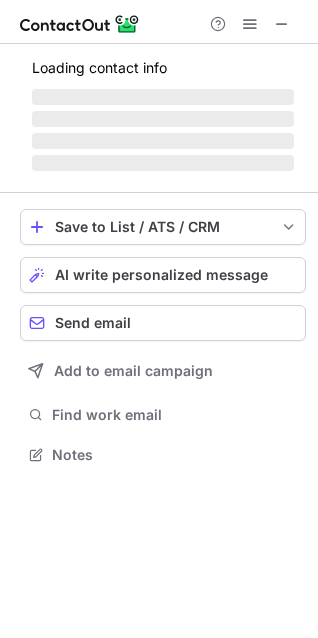 scroll, scrollTop: 9, scrollLeft: 9, axis: both 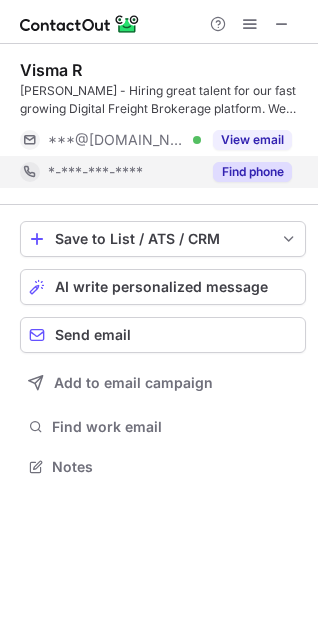 click on "Find phone" at bounding box center (252, 172) 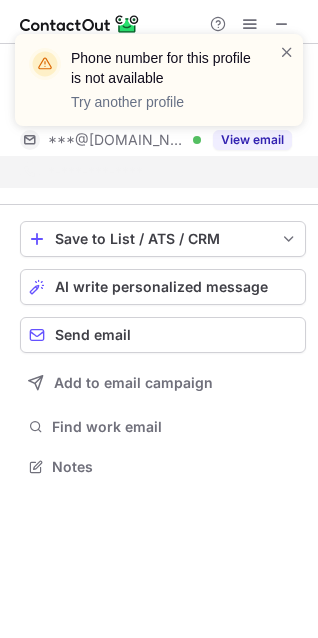 scroll, scrollTop: 420, scrollLeft: 318, axis: both 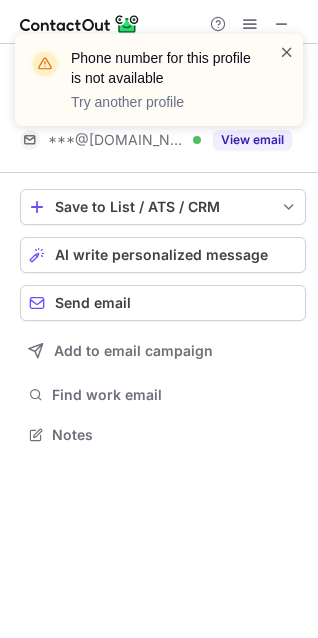 click at bounding box center [287, 52] 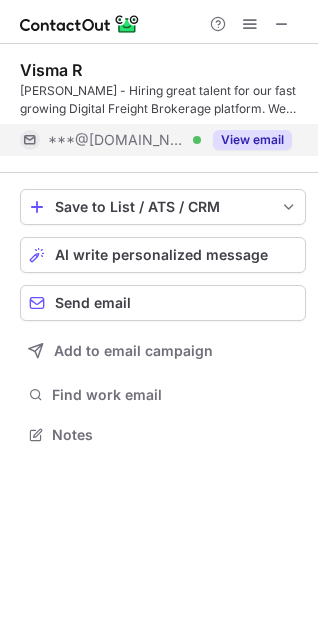 click on "View email" at bounding box center [252, 140] 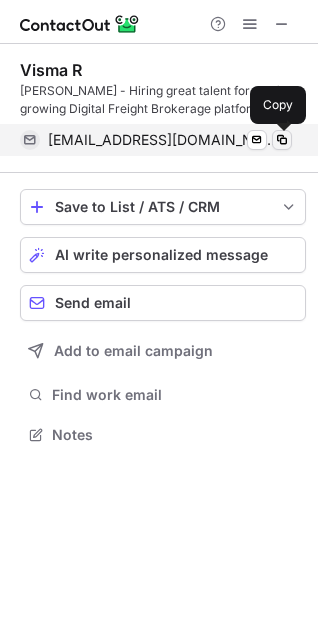 click at bounding box center [282, 140] 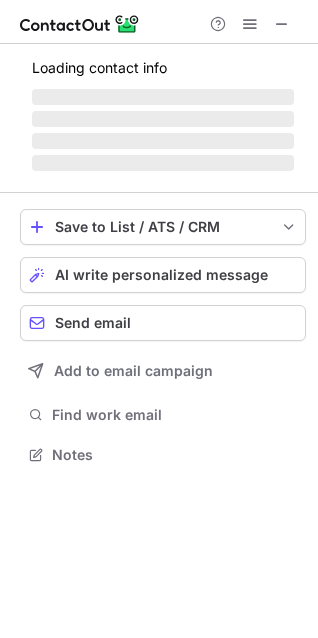 scroll, scrollTop: 9, scrollLeft: 9, axis: both 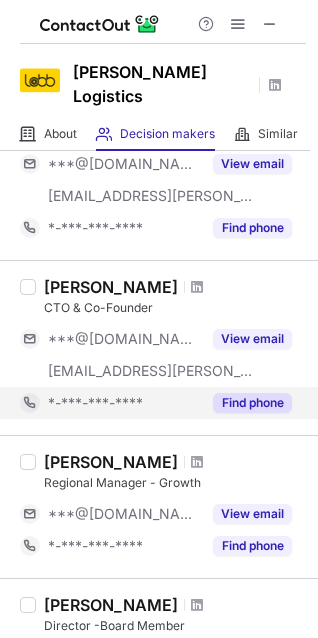 click on "Find phone" at bounding box center [252, 403] 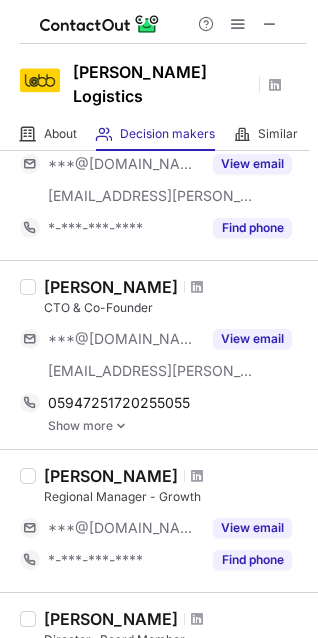 click on "Show more" at bounding box center (177, 426) 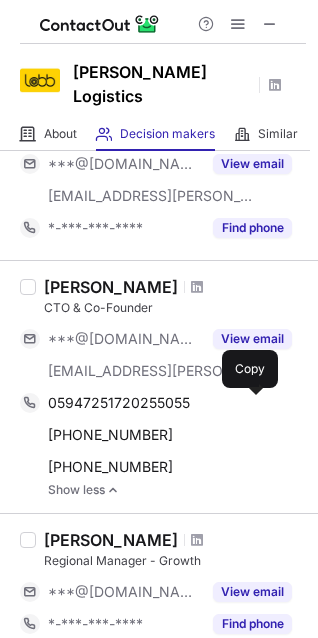 scroll, scrollTop: 208, scrollLeft: 0, axis: vertical 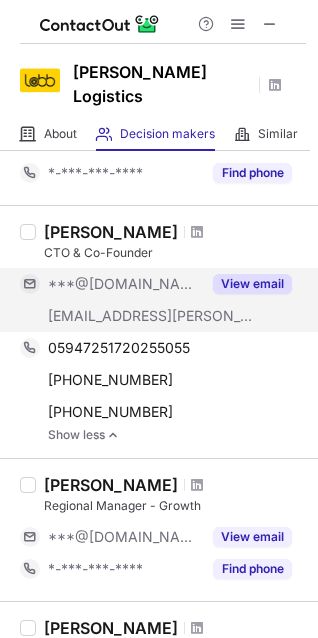 click on "View email" at bounding box center (252, 284) 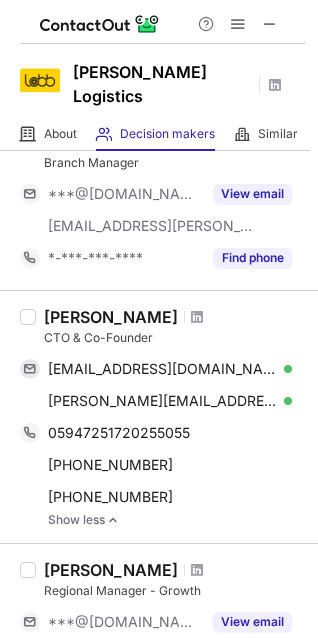 scroll, scrollTop: 119, scrollLeft: 0, axis: vertical 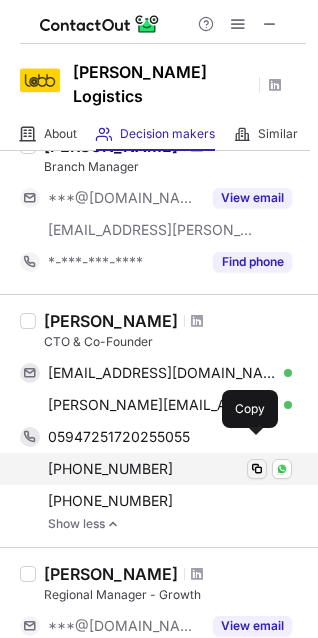 click at bounding box center (257, 469) 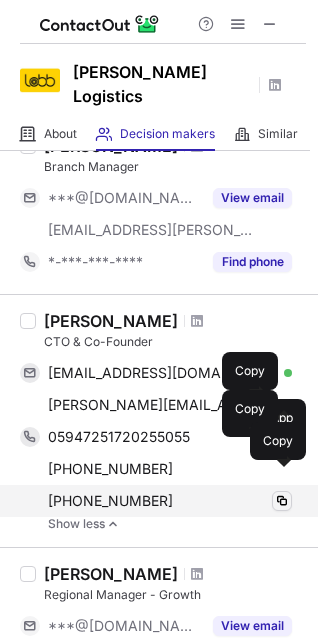 click at bounding box center [282, 501] 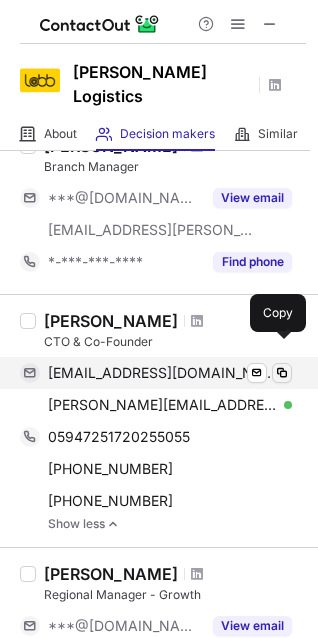 click at bounding box center (282, 373) 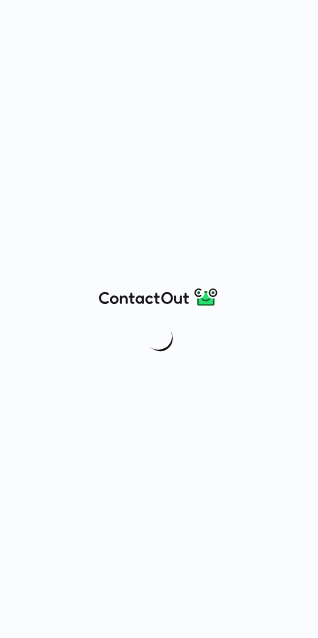 scroll, scrollTop: 0, scrollLeft: 0, axis: both 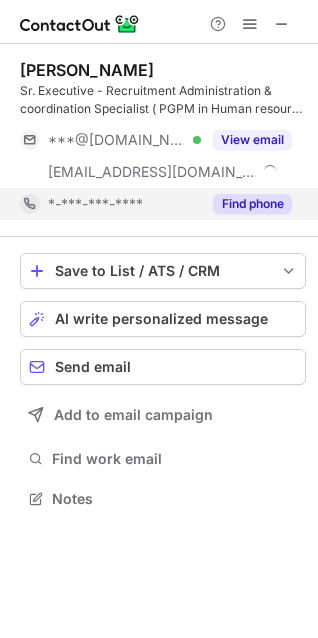 click on "Find phone" at bounding box center [252, 204] 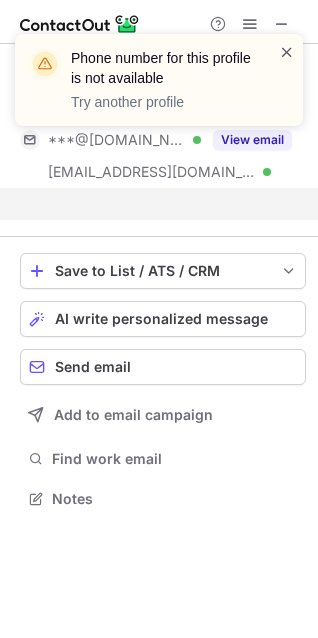 scroll, scrollTop: 452, scrollLeft: 318, axis: both 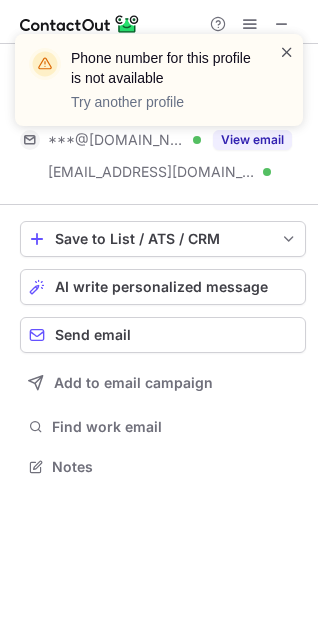 click at bounding box center [287, 52] 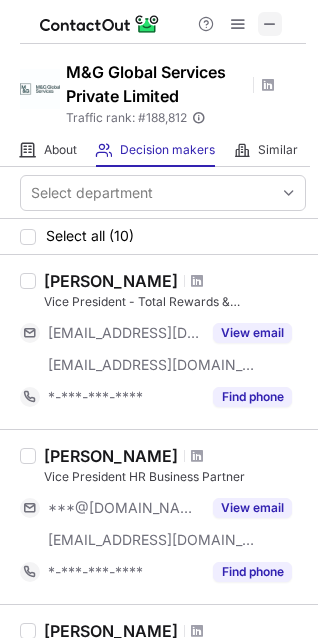 click at bounding box center (270, 24) 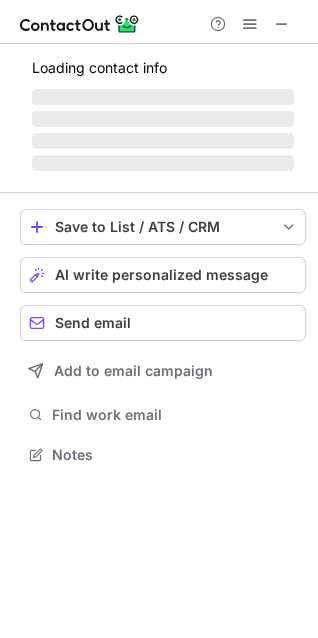 scroll, scrollTop: 9, scrollLeft: 9, axis: both 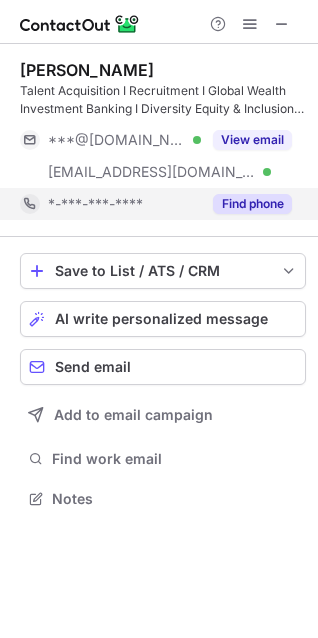 click on "Find phone" at bounding box center (252, 204) 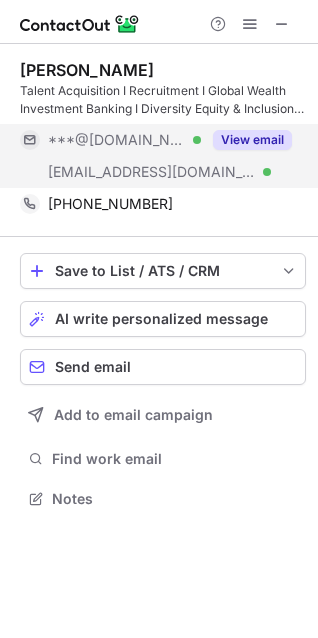 click on "View email" at bounding box center (252, 140) 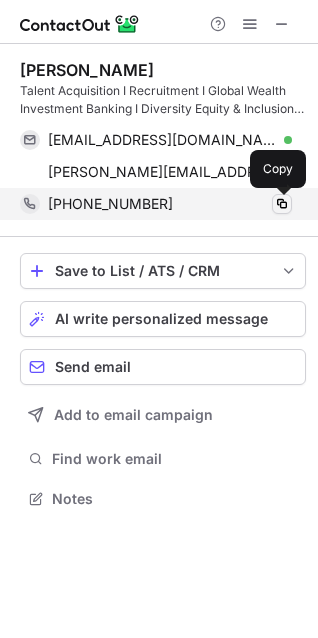 click at bounding box center (282, 204) 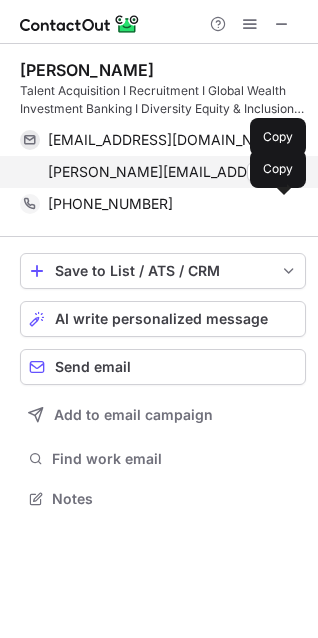 click at bounding box center (282, 172) 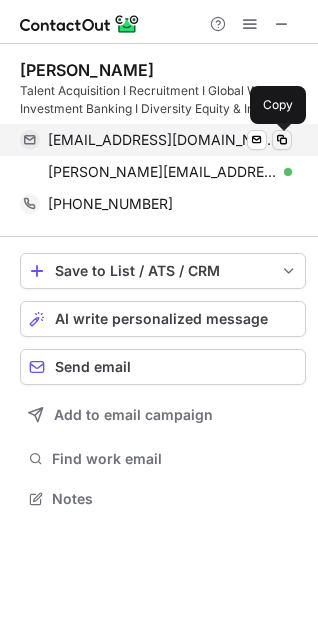 click at bounding box center (282, 140) 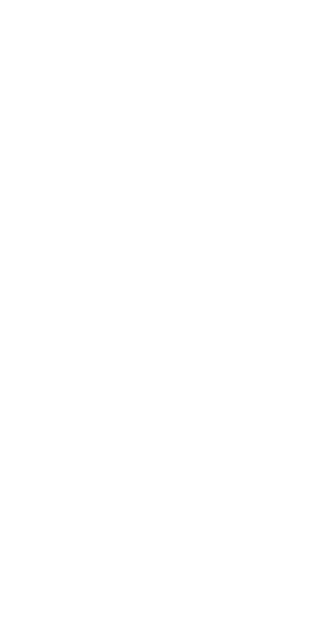 scroll, scrollTop: 0, scrollLeft: 0, axis: both 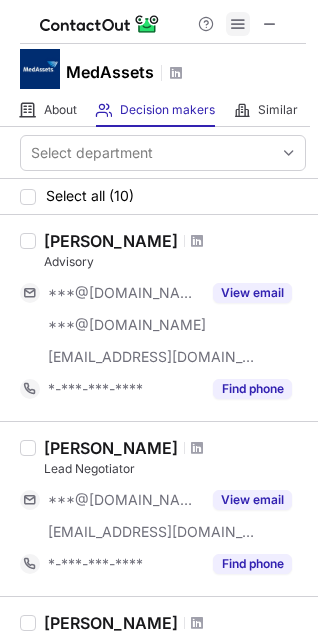 click at bounding box center [238, 24] 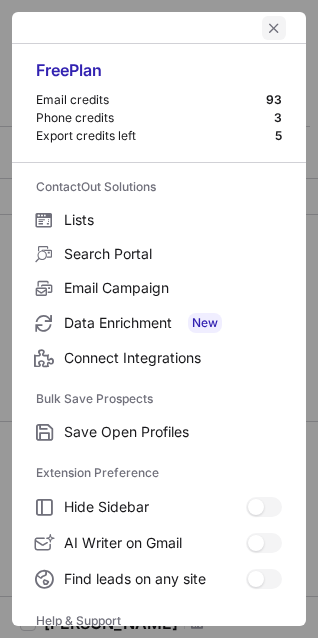 click at bounding box center [274, 28] 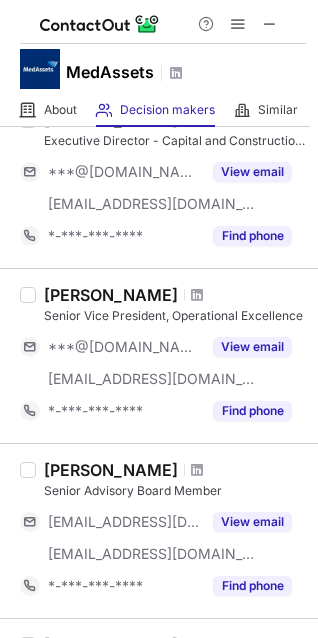 scroll, scrollTop: 505, scrollLeft: 0, axis: vertical 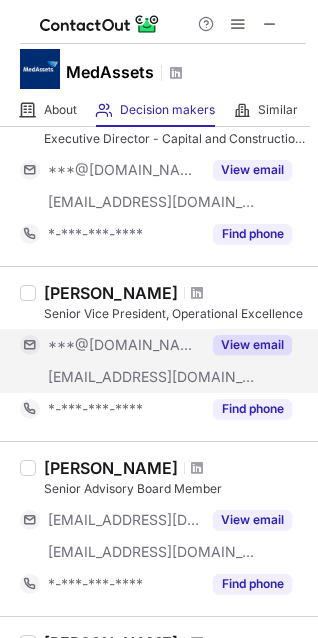 click on "View email" at bounding box center (252, 345) 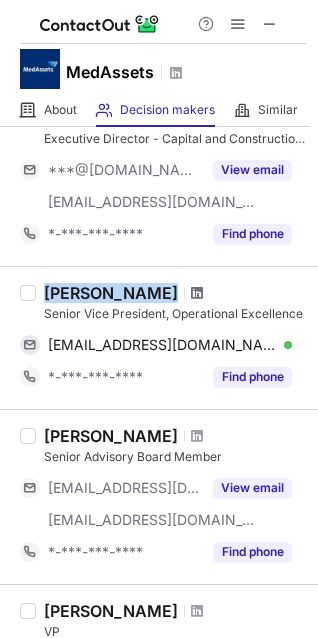 drag, startPoint x: 48, startPoint y: 289, endPoint x: 198, endPoint y: 285, distance: 150.05333 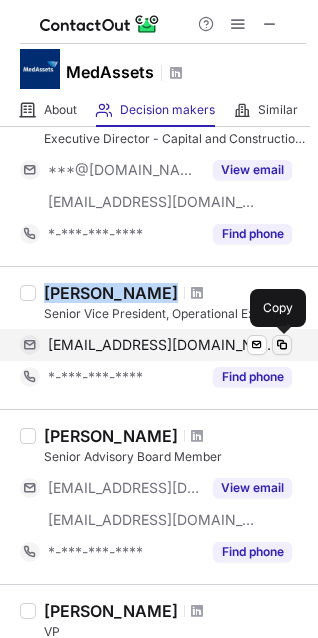 click at bounding box center [282, 345] 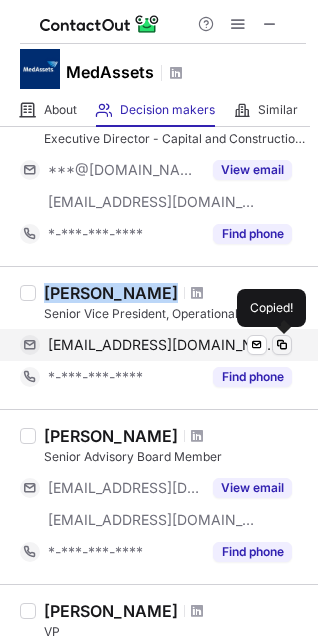 type 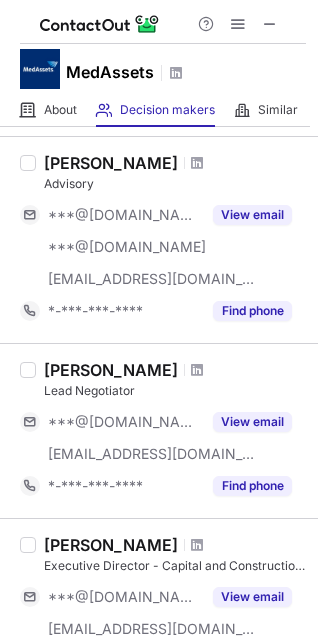scroll, scrollTop: 0, scrollLeft: 0, axis: both 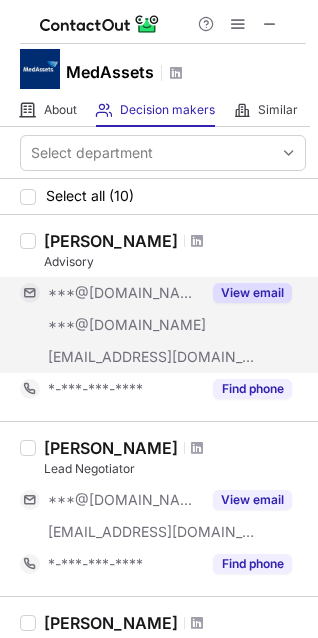 click on "View email" at bounding box center [252, 293] 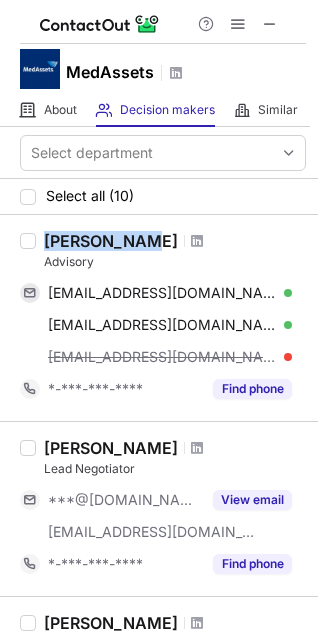 drag, startPoint x: 46, startPoint y: 235, endPoint x: 141, endPoint y: 231, distance: 95.084175 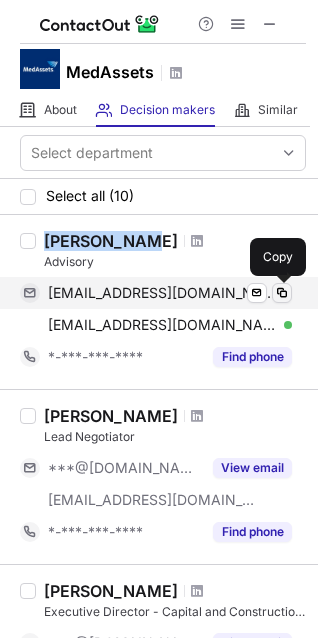 click at bounding box center [282, 293] 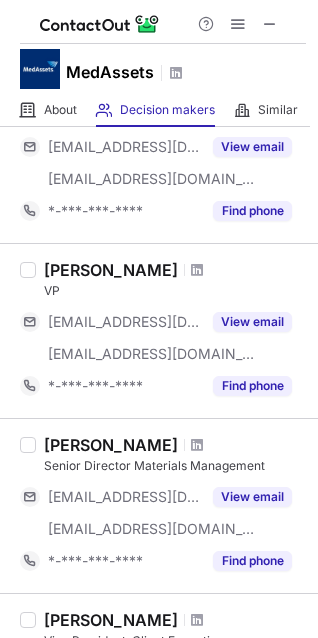scroll, scrollTop: 817, scrollLeft: 0, axis: vertical 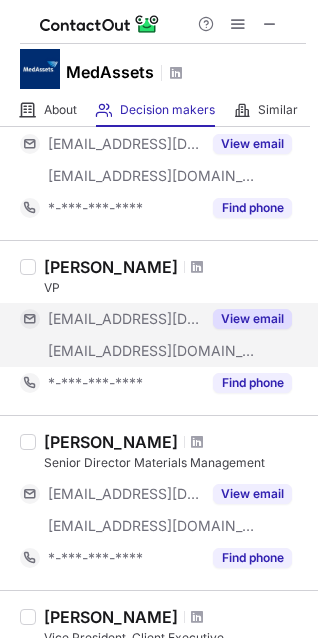 click on "View email" at bounding box center [252, 319] 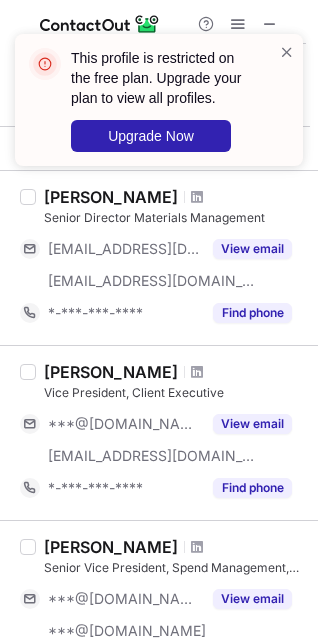 scroll, scrollTop: 1032, scrollLeft: 0, axis: vertical 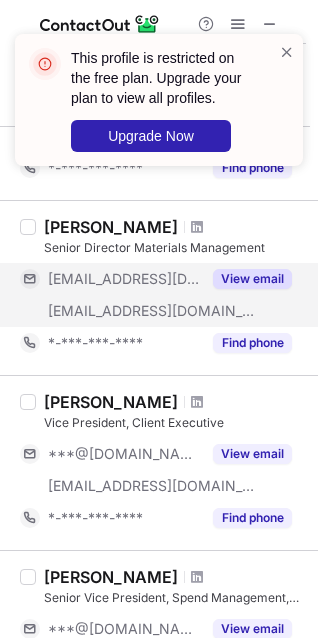 click on "View email" at bounding box center (252, 279) 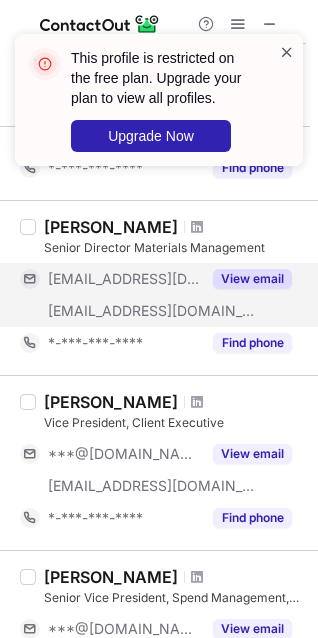 click at bounding box center [287, 52] 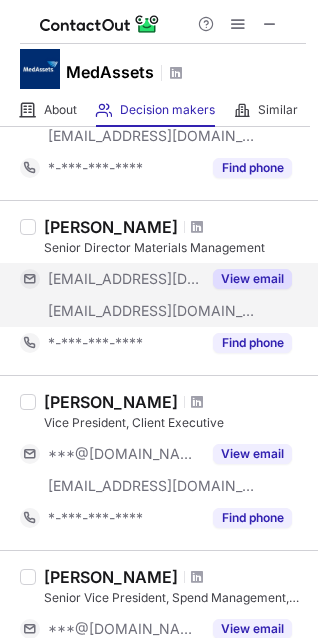 click on "View email" at bounding box center [252, 279] 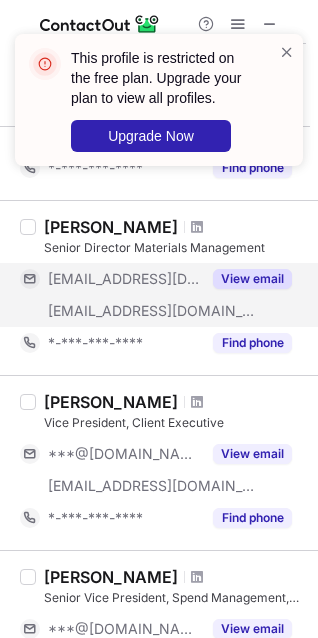 click on "This profile is restricted on the free plan. Upgrade your plan to view all profiles. Upgrade Now" at bounding box center (159, 108) 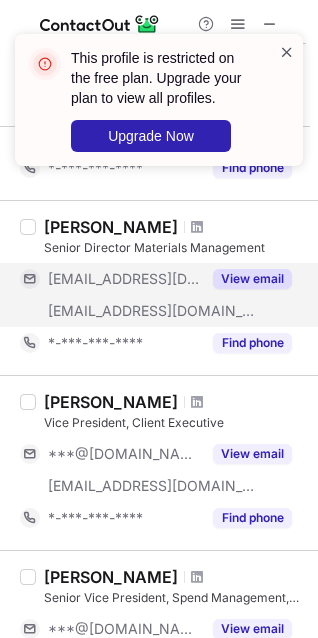 click at bounding box center [287, 52] 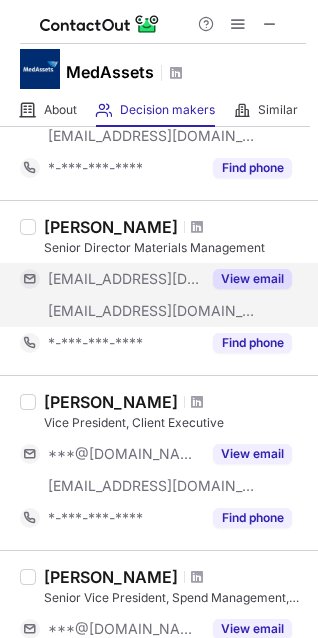 click on "This profile is restricted on the free plan. Upgrade your plan to view all profiles. Upgrade Now" at bounding box center (159, 34) 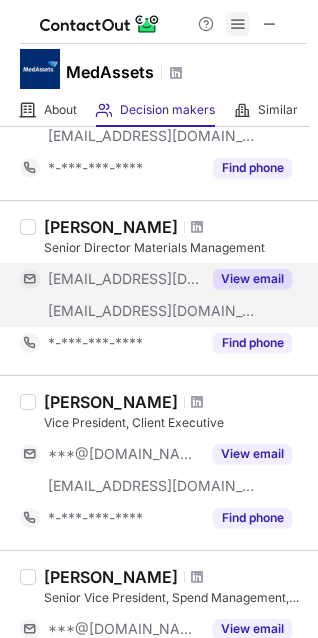 click at bounding box center [238, 24] 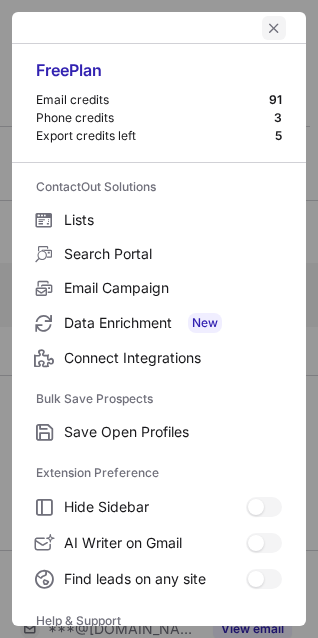 click at bounding box center [274, 28] 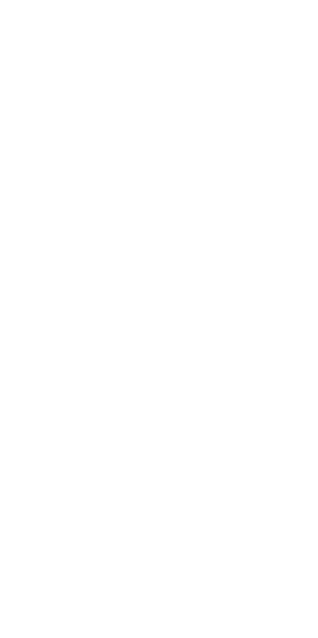 scroll, scrollTop: 0, scrollLeft: 0, axis: both 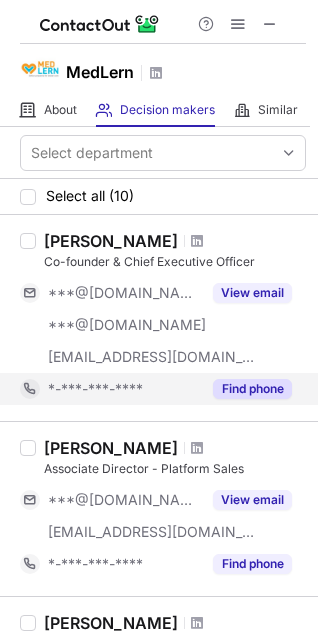 click on "Find phone" at bounding box center [252, 389] 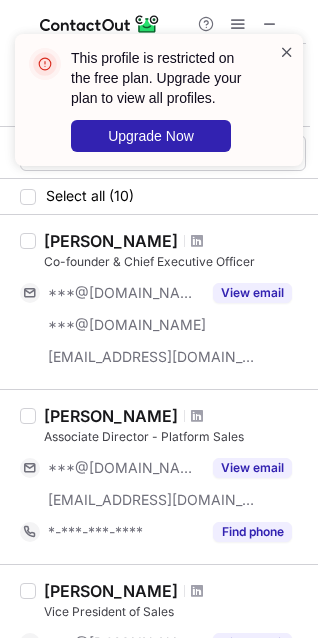 click at bounding box center (287, 52) 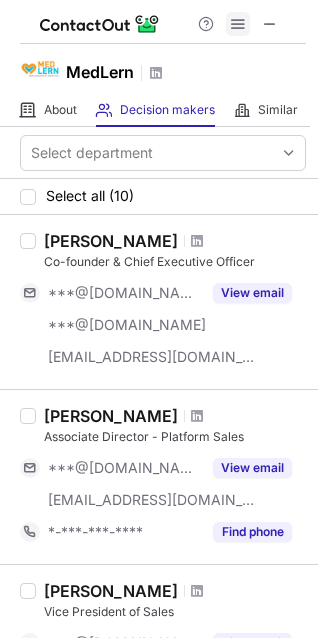 click at bounding box center [238, 24] 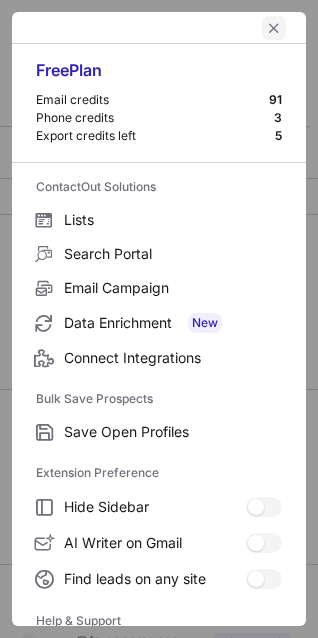 click at bounding box center (274, 28) 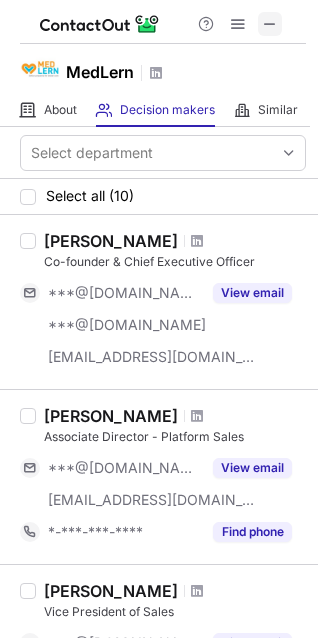 click at bounding box center (270, 24) 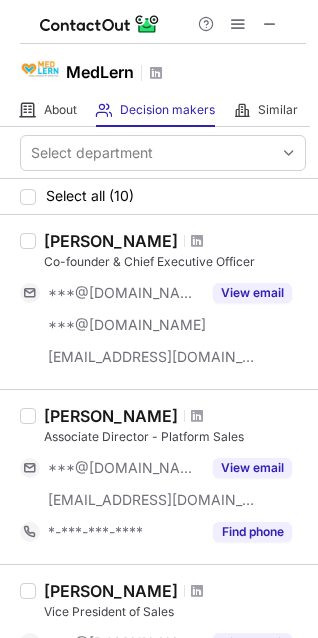 click on "[PERSON_NAME]" at bounding box center (111, 241) 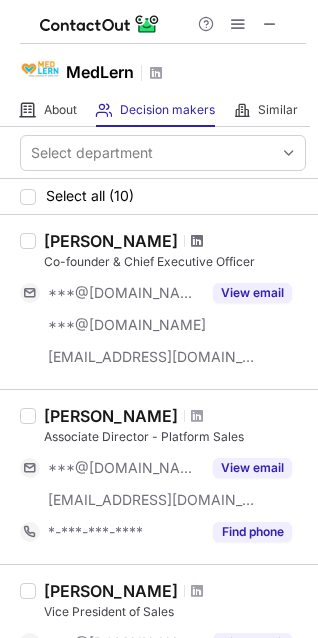 click at bounding box center (197, 241) 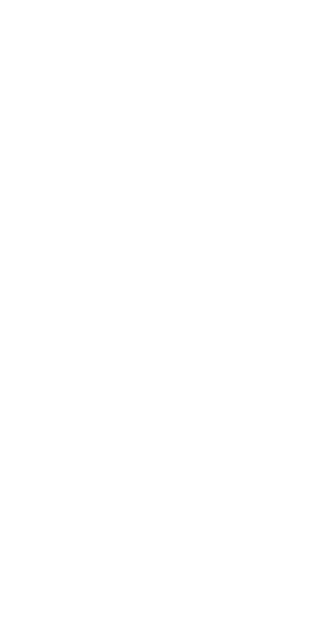 scroll, scrollTop: 0, scrollLeft: 0, axis: both 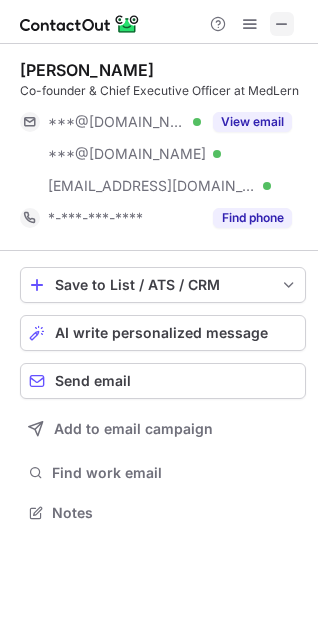 click at bounding box center [282, 24] 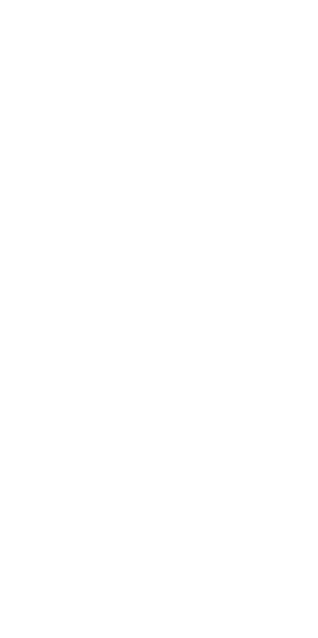 scroll, scrollTop: 0, scrollLeft: 0, axis: both 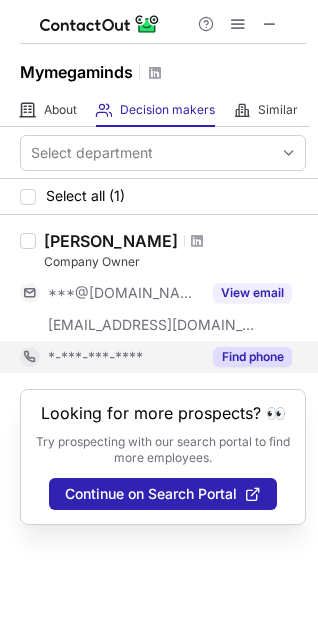 click on "Find phone" at bounding box center [252, 357] 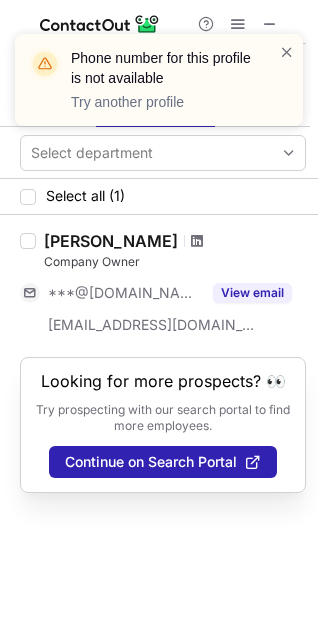 click at bounding box center [197, 241] 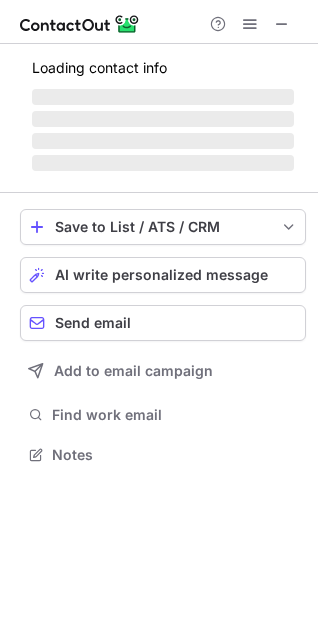 scroll, scrollTop: 9, scrollLeft: 9, axis: both 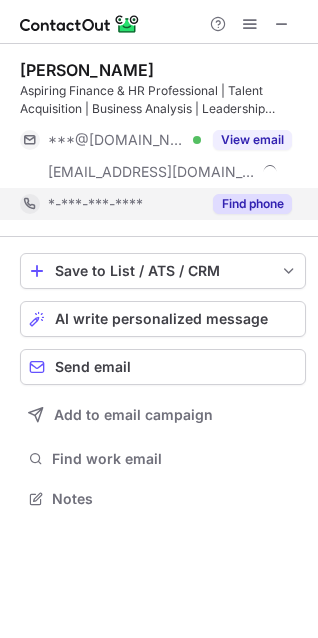 click on "Find phone" at bounding box center (252, 204) 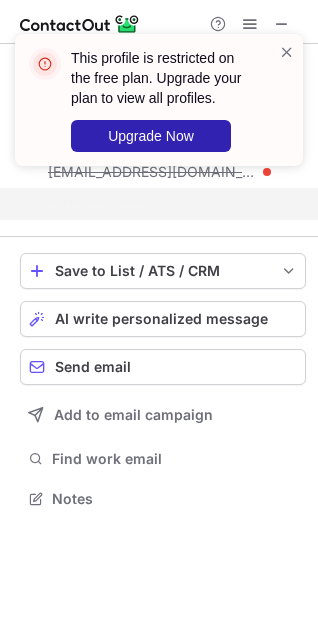 scroll, scrollTop: 452, scrollLeft: 318, axis: both 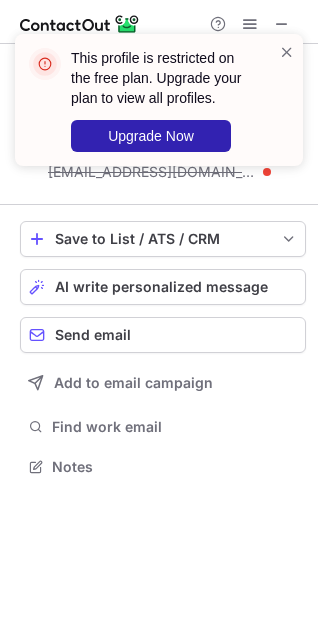 click on "This profile is restricted on the free plan. Upgrade your plan to view all profiles. Upgrade Now" at bounding box center [159, 108] 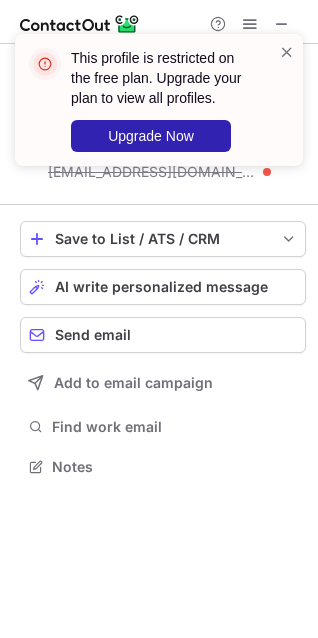 click on "This profile is restricted on the free plan. Upgrade your plan to view all profiles. Upgrade Now" at bounding box center [159, 108] 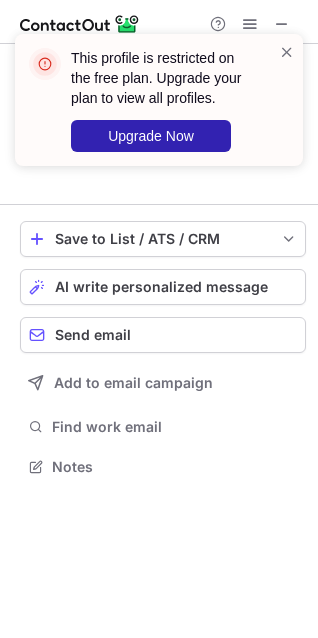 scroll, scrollTop: 420, scrollLeft: 318, axis: both 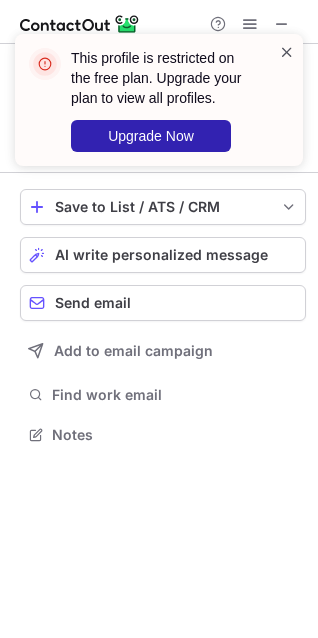 click at bounding box center (287, 52) 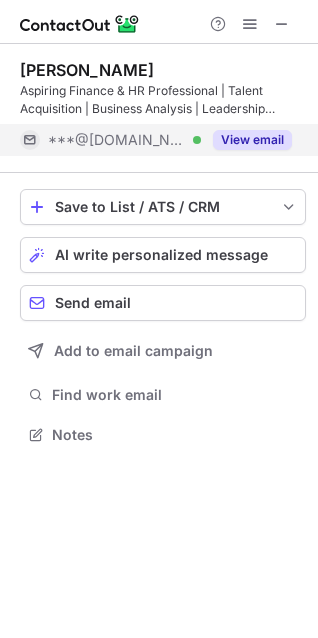 click on "View email" at bounding box center [252, 140] 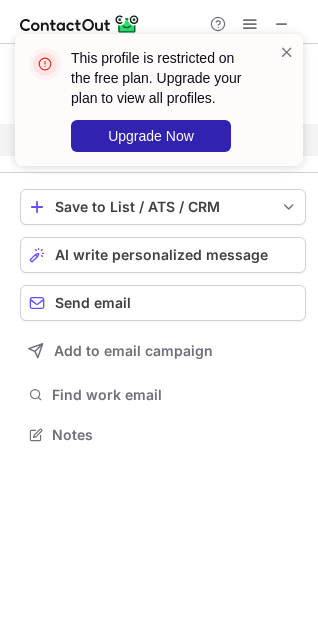 click on "This profile is restricted on the free plan. Upgrade your plan to view all profiles. Upgrade Now" at bounding box center (159, 100) 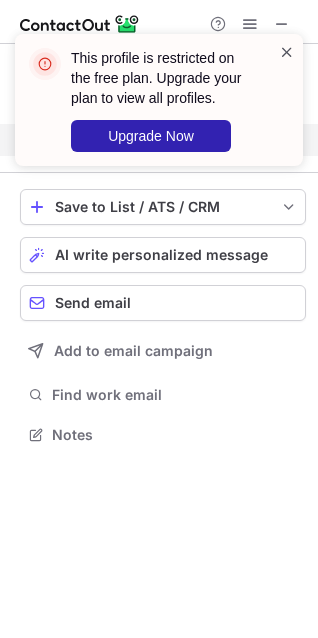 click at bounding box center (287, 52) 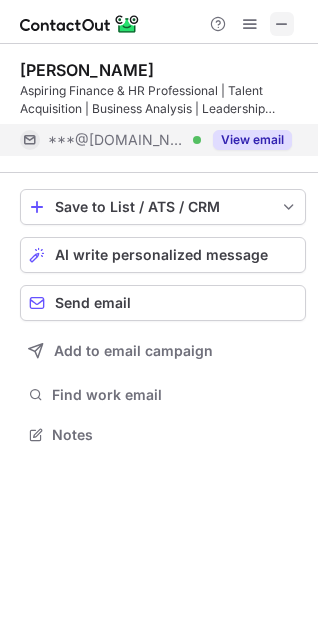 click at bounding box center [282, 24] 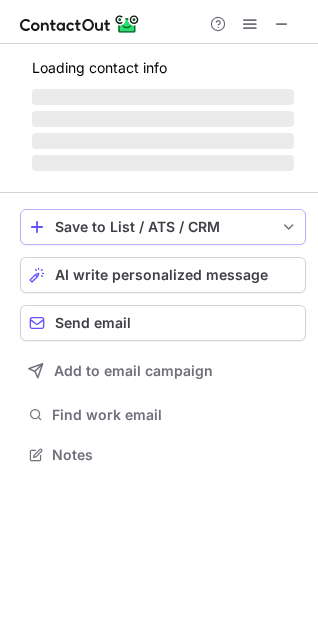 scroll, scrollTop: 440, scrollLeft: 318, axis: both 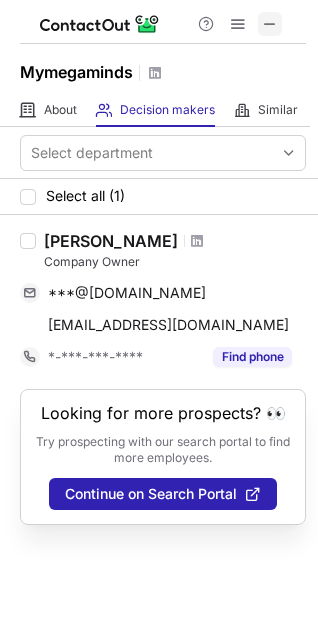 click at bounding box center (270, 24) 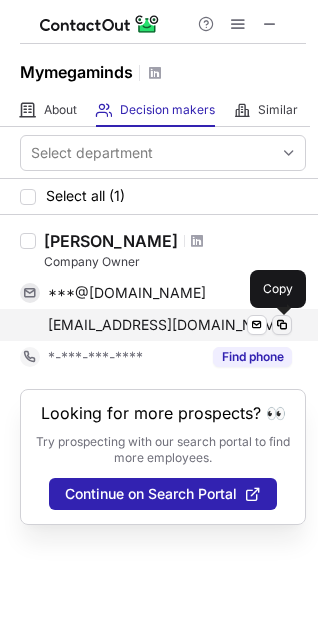 click at bounding box center [282, 325] 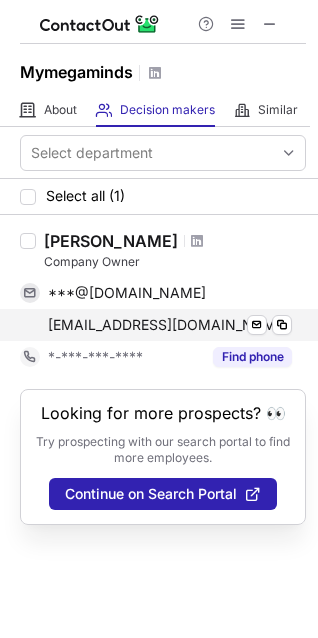 click on "***@mymegaminds.com Send email Copy" at bounding box center (156, 325) 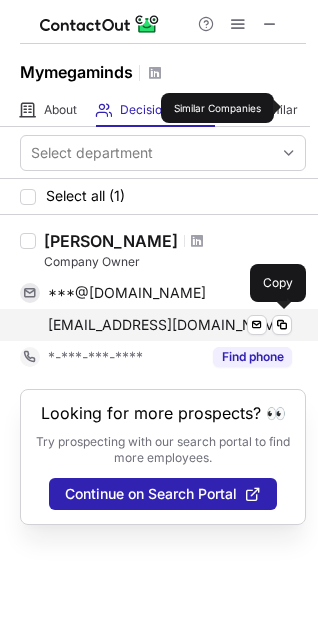 click on "***@mymegaminds.com" at bounding box center [168, 325] 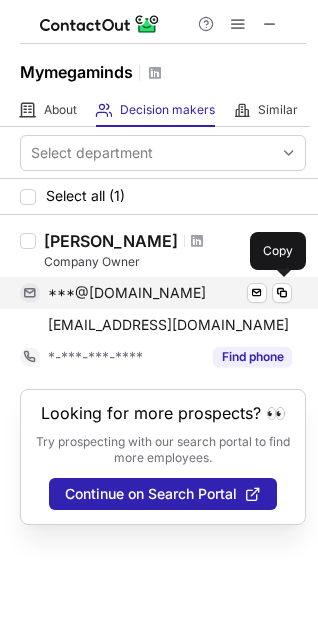 click on "***@gmail.com Send email Copy" at bounding box center (156, 293) 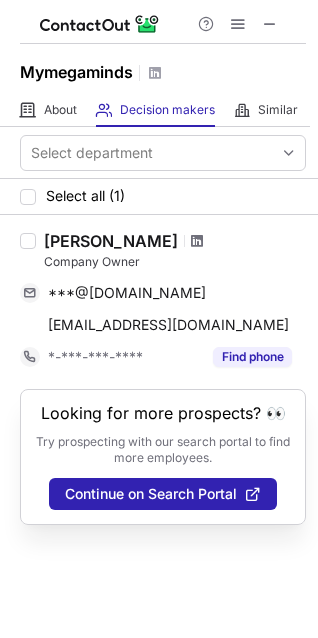 click at bounding box center [197, 241] 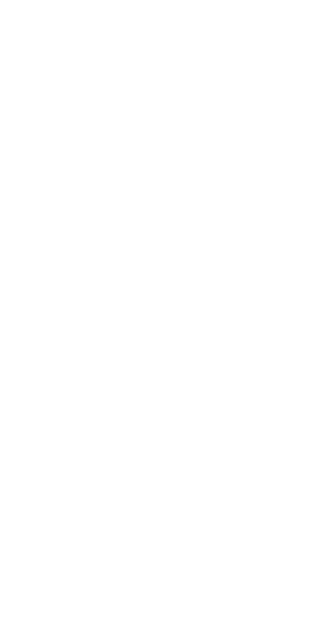 scroll, scrollTop: 0, scrollLeft: 0, axis: both 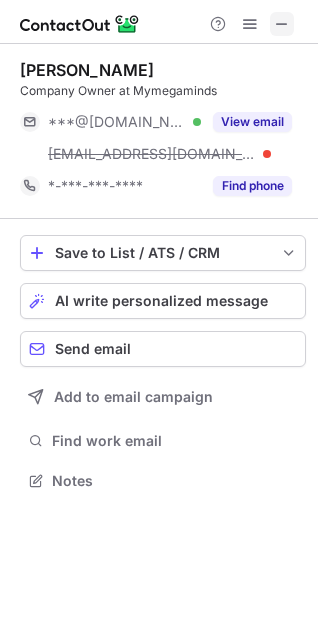 click at bounding box center (282, 24) 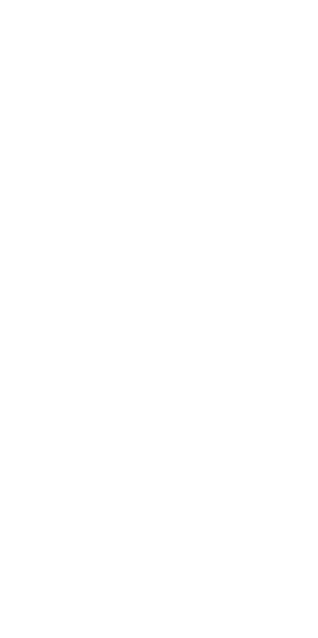 scroll, scrollTop: 0, scrollLeft: 0, axis: both 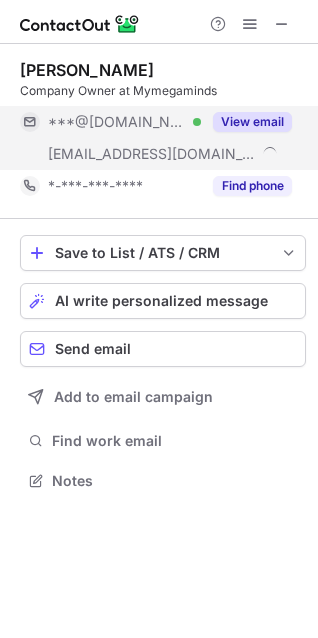 click on "View email" at bounding box center (252, 122) 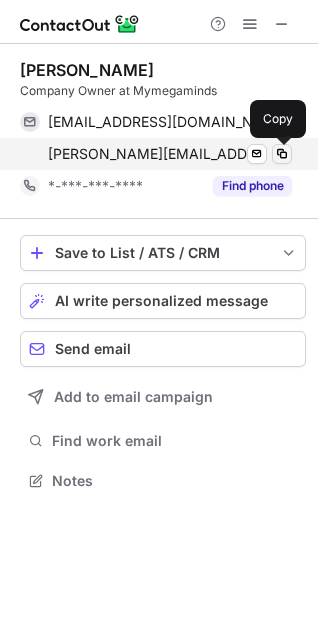 click at bounding box center (282, 154) 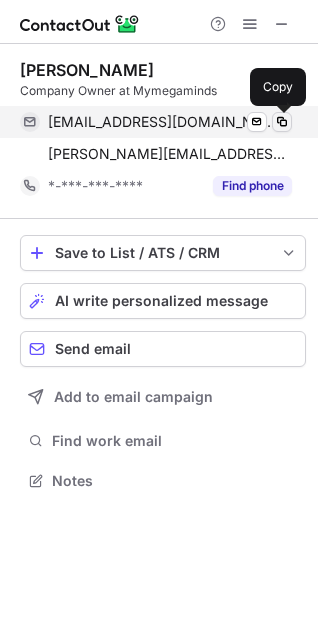 click at bounding box center [282, 122] 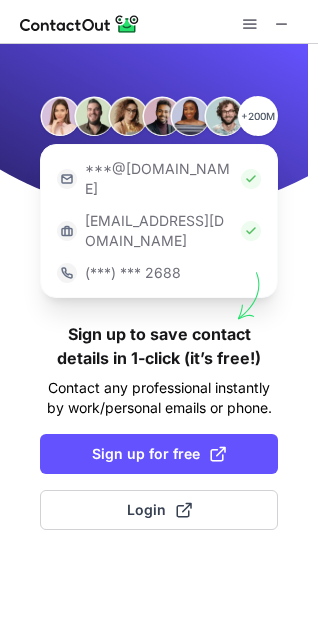 scroll, scrollTop: 0, scrollLeft: 0, axis: both 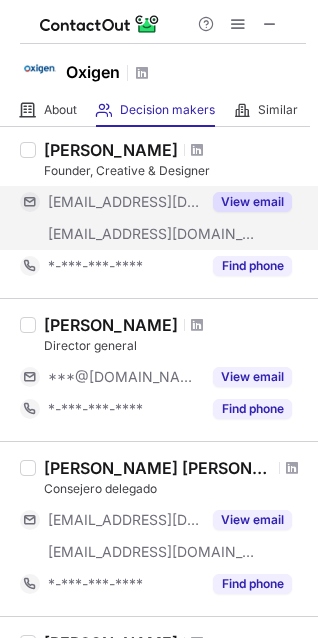 click on "View email" at bounding box center (252, 202) 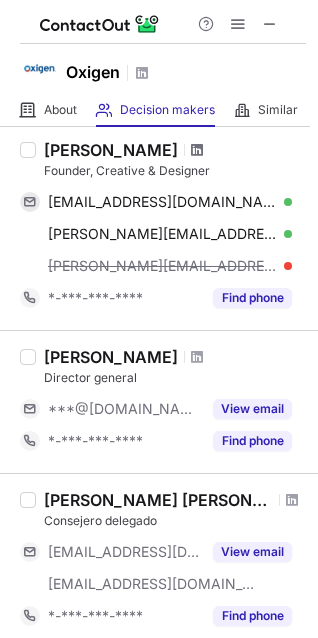 click at bounding box center (197, 150) 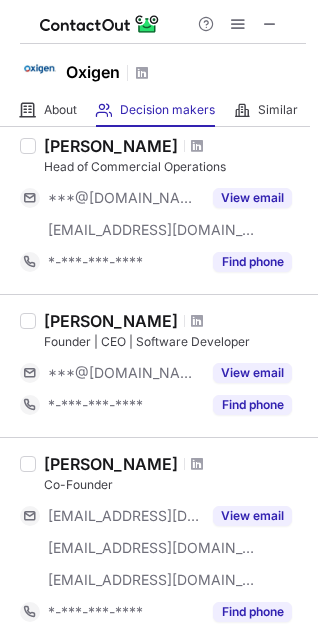 scroll, scrollTop: 1304, scrollLeft: 0, axis: vertical 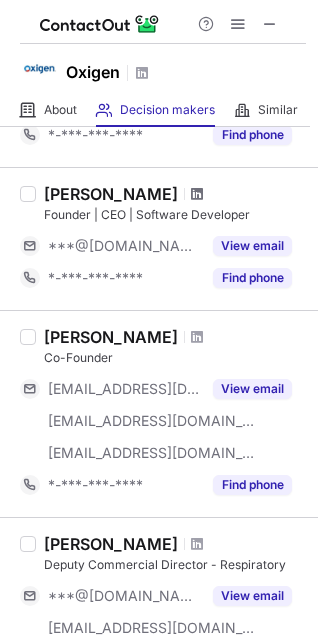 click at bounding box center [197, 194] 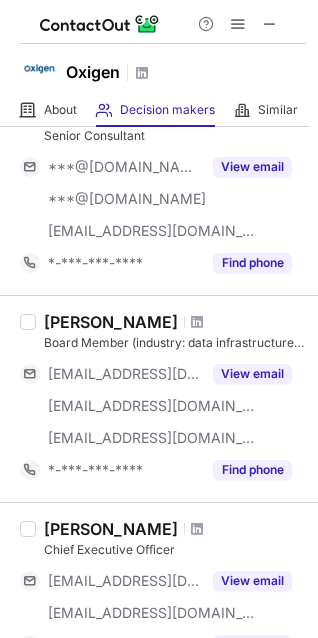 scroll, scrollTop: 0, scrollLeft: 0, axis: both 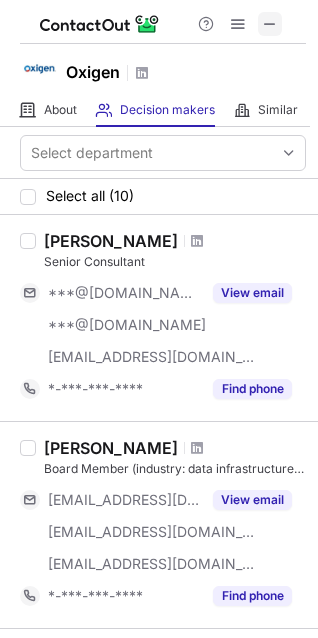 click at bounding box center (270, 24) 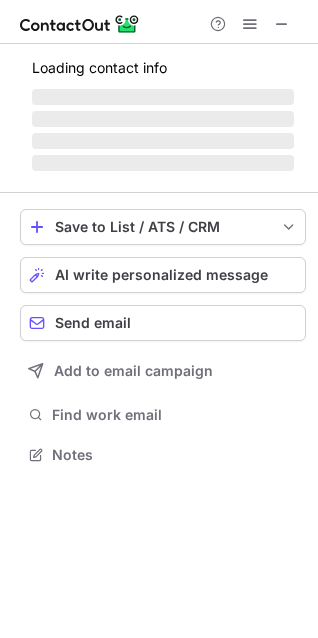 scroll, scrollTop: 9, scrollLeft: 9, axis: both 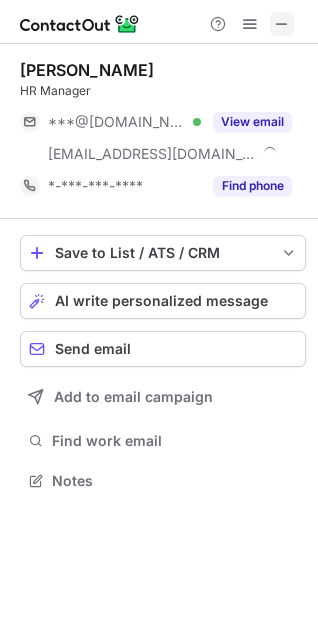 click at bounding box center [282, 24] 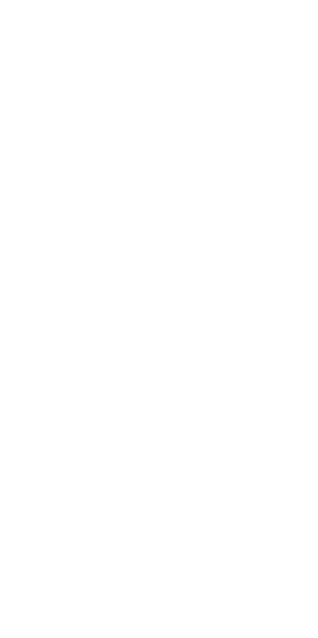 scroll, scrollTop: 0, scrollLeft: 0, axis: both 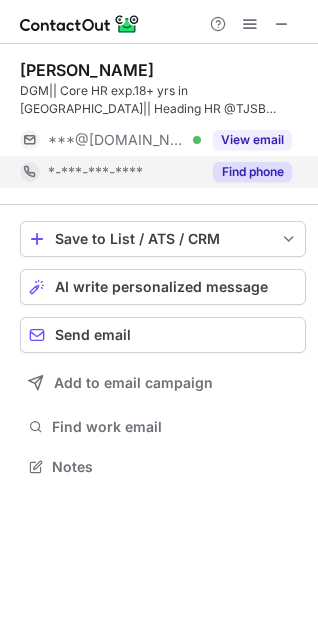 click on "Find phone" at bounding box center (252, 172) 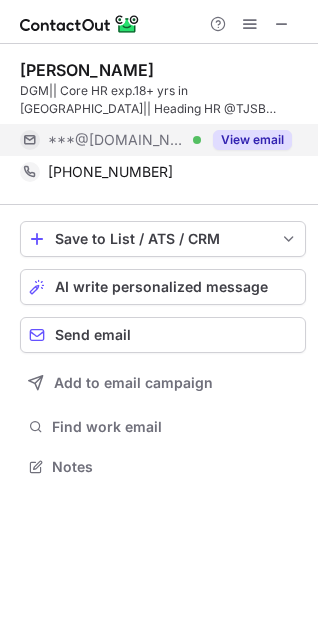 click on "View email" at bounding box center [252, 140] 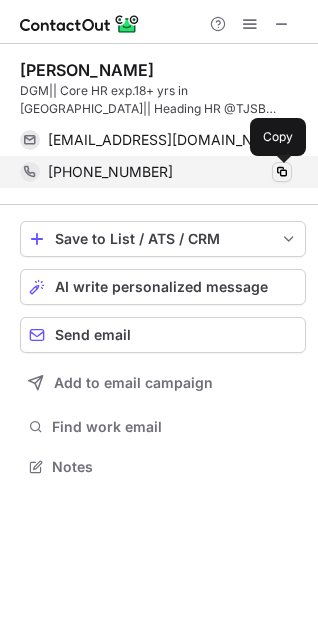 click at bounding box center (282, 172) 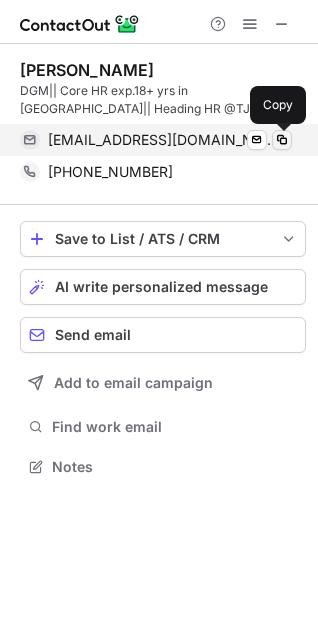 click at bounding box center [282, 140] 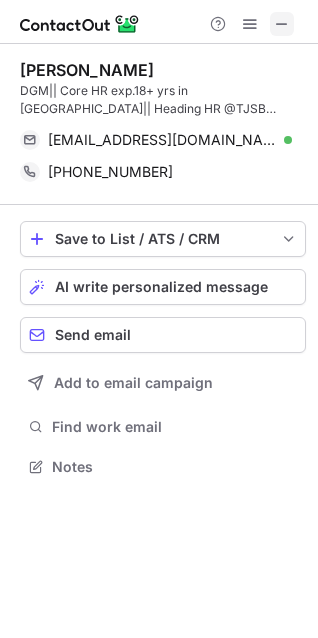 click at bounding box center [282, 24] 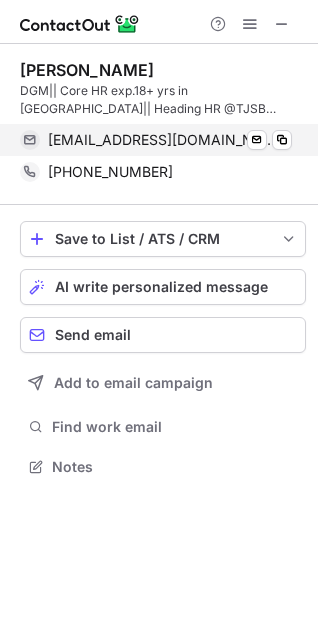 scroll, scrollTop: 452, scrollLeft: 318, axis: both 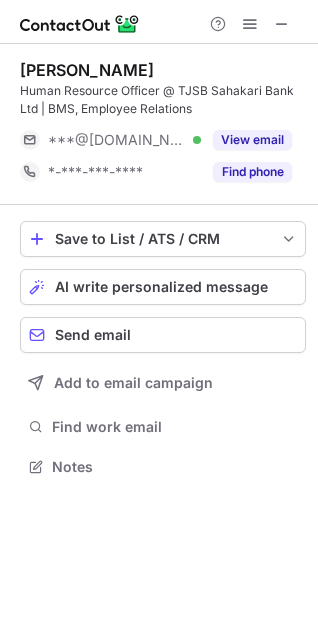 click on "View email" at bounding box center (252, 140) 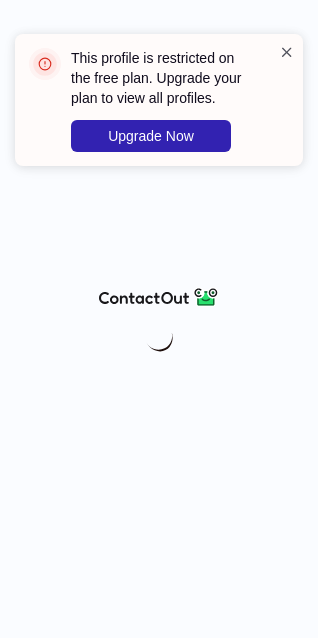 click at bounding box center (287, 52) 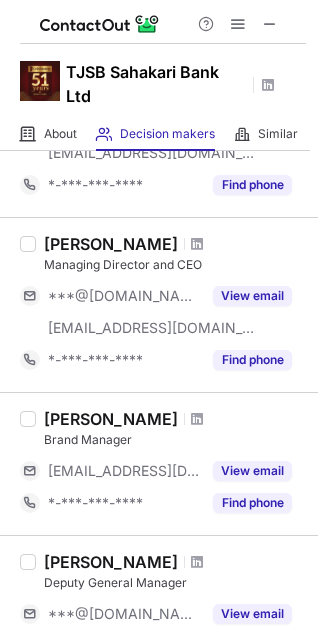 scroll, scrollTop: 1032, scrollLeft: 0, axis: vertical 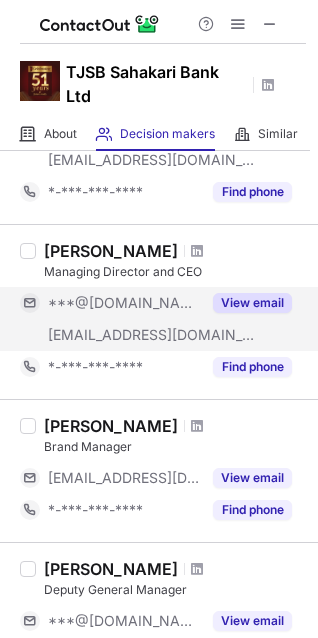 click on "View email" at bounding box center (246, 303) 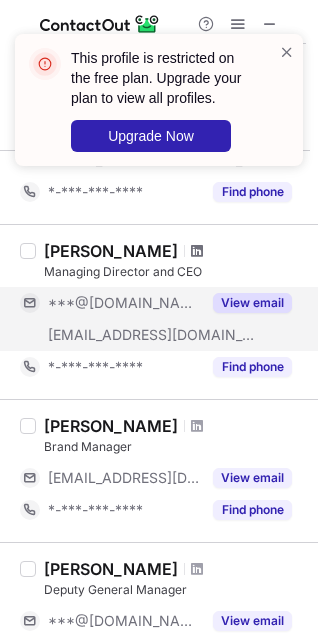 click at bounding box center (197, 251) 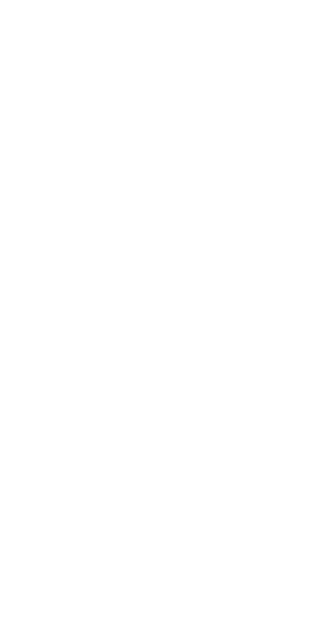 scroll, scrollTop: 0, scrollLeft: 0, axis: both 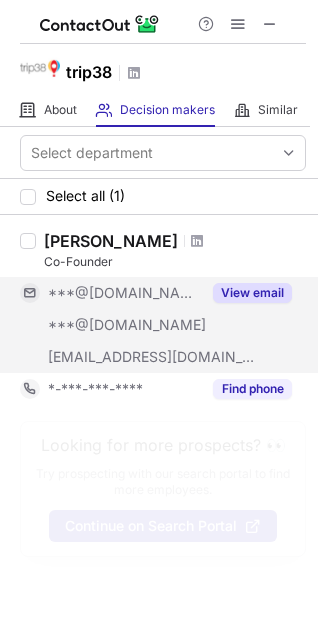click on "View email" at bounding box center (252, 293) 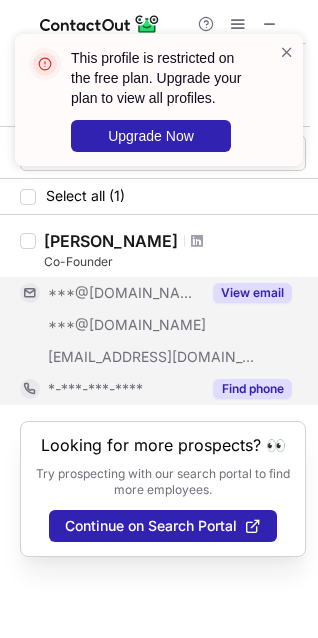 click on "Find phone" at bounding box center [252, 389] 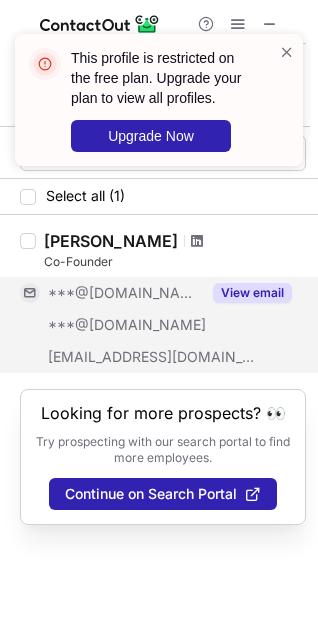 click at bounding box center [197, 241] 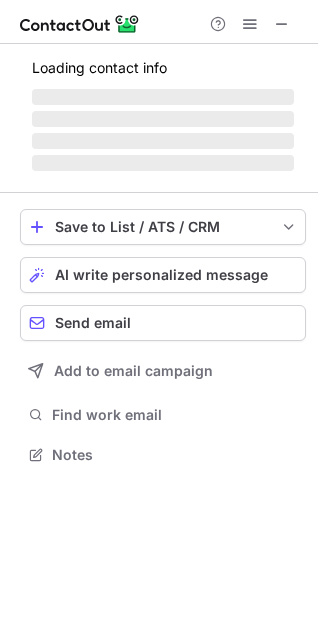 scroll, scrollTop: 9, scrollLeft: 9, axis: both 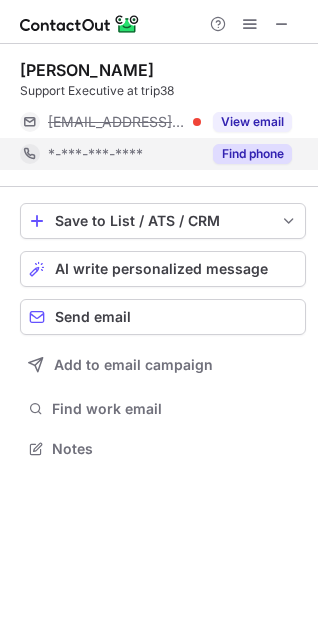 click on "Find phone" at bounding box center [252, 154] 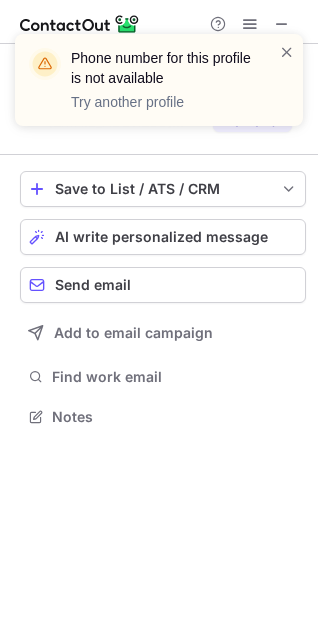 scroll, scrollTop: 371, scrollLeft: 318, axis: both 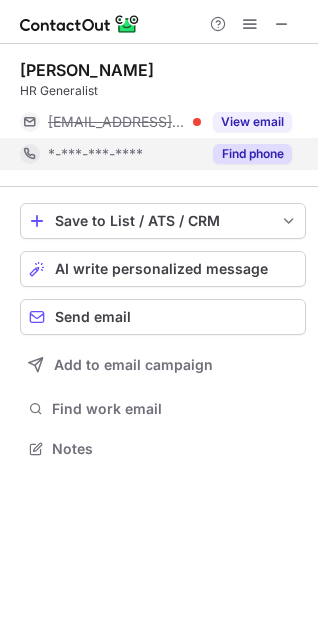 click on "Find phone" at bounding box center (252, 154) 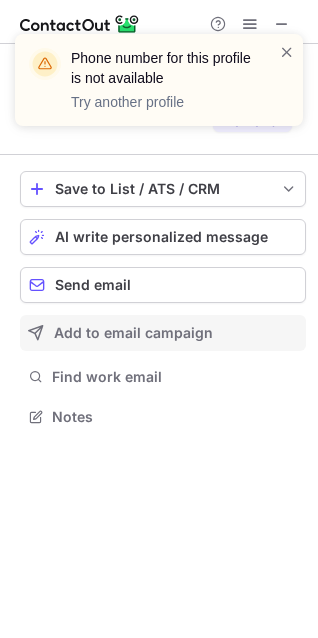 scroll, scrollTop: 371, scrollLeft: 318, axis: both 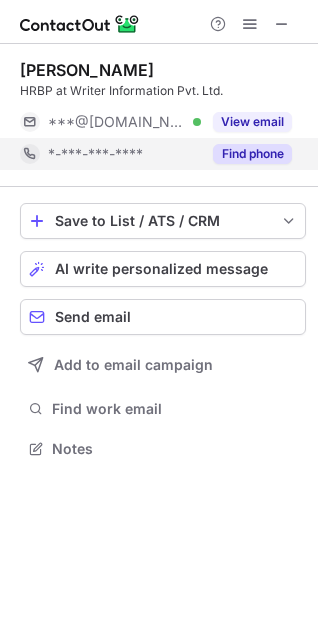 click on "Find phone" at bounding box center [246, 154] 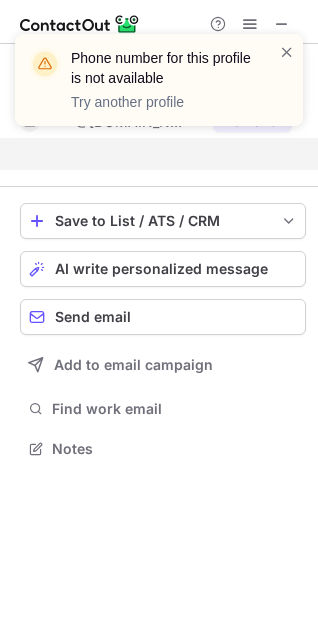scroll, scrollTop: 403, scrollLeft: 318, axis: both 